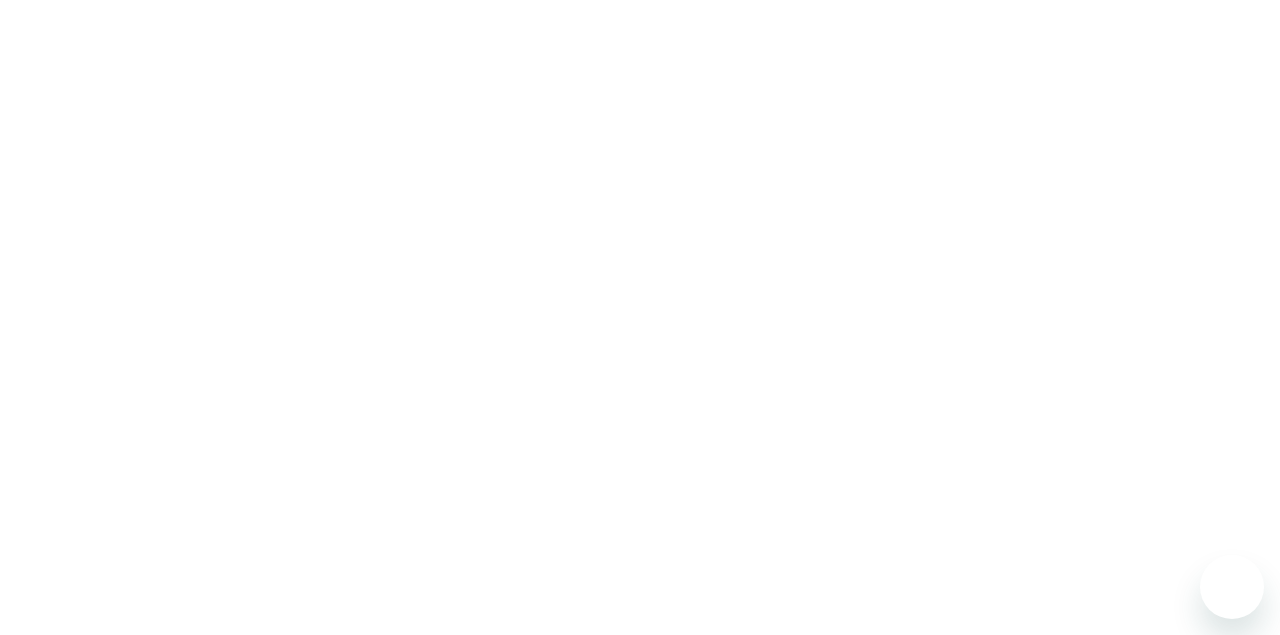 scroll, scrollTop: 0, scrollLeft: 0, axis: both 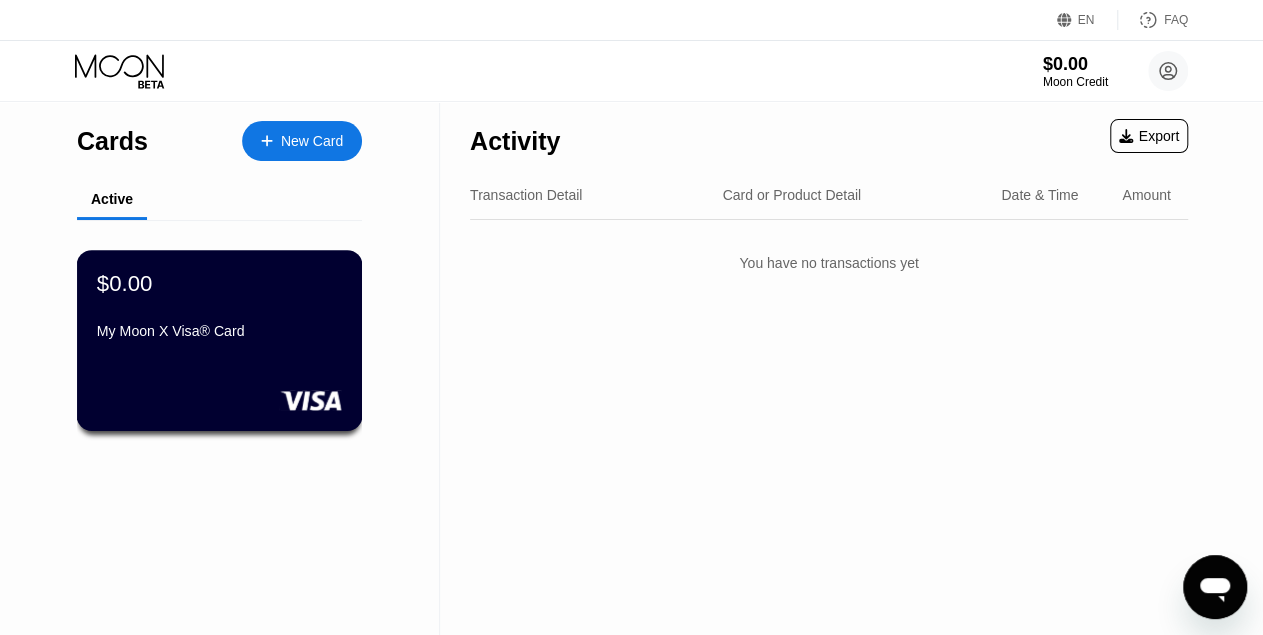 click on "$0.00 My Moon X Visa® Card" at bounding box center [220, 340] 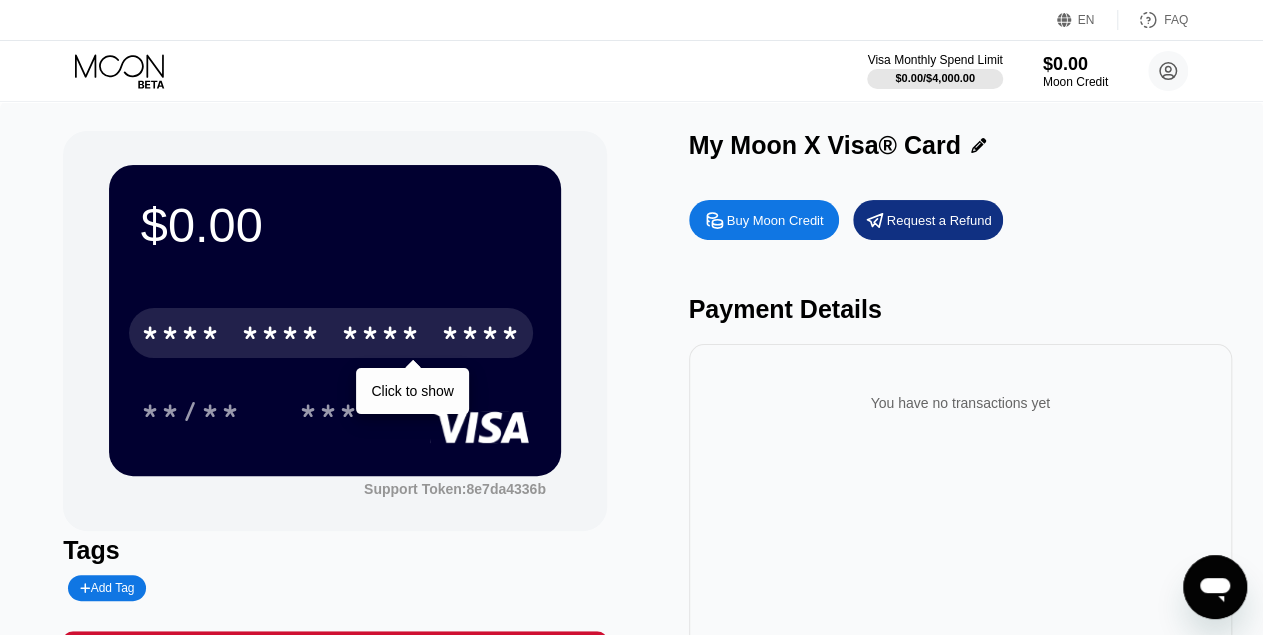 click on "* * * *" at bounding box center (381, 336) 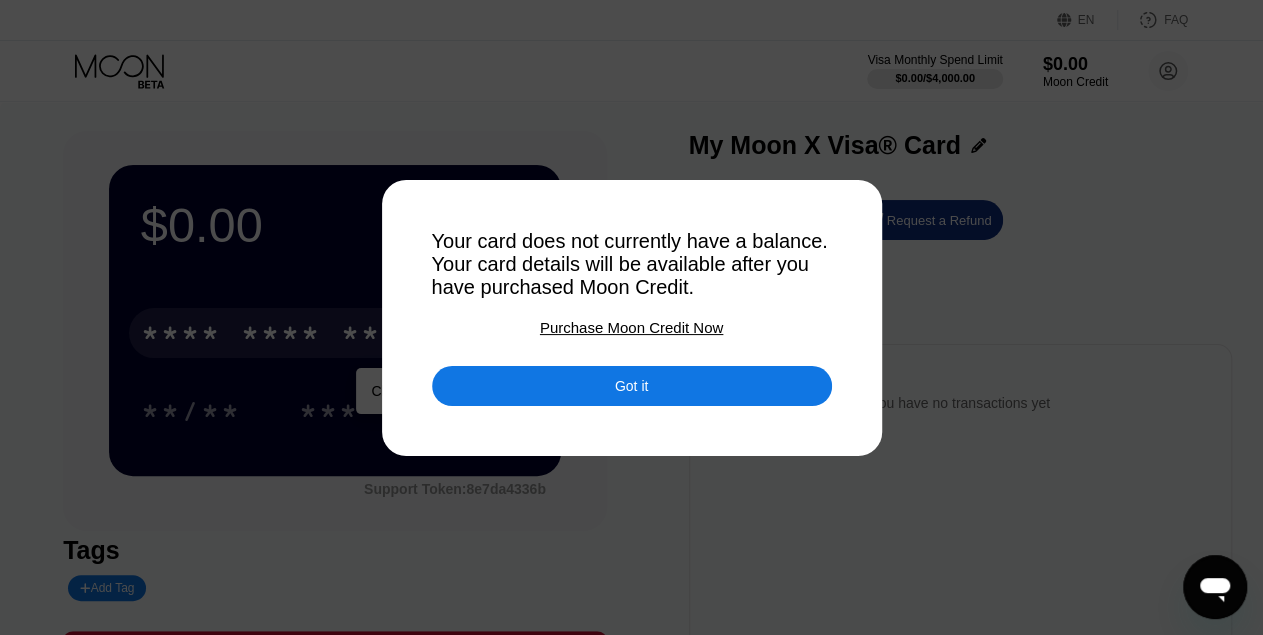click on "Purchase Moon Credit Now" at bounding box center (631, 327) 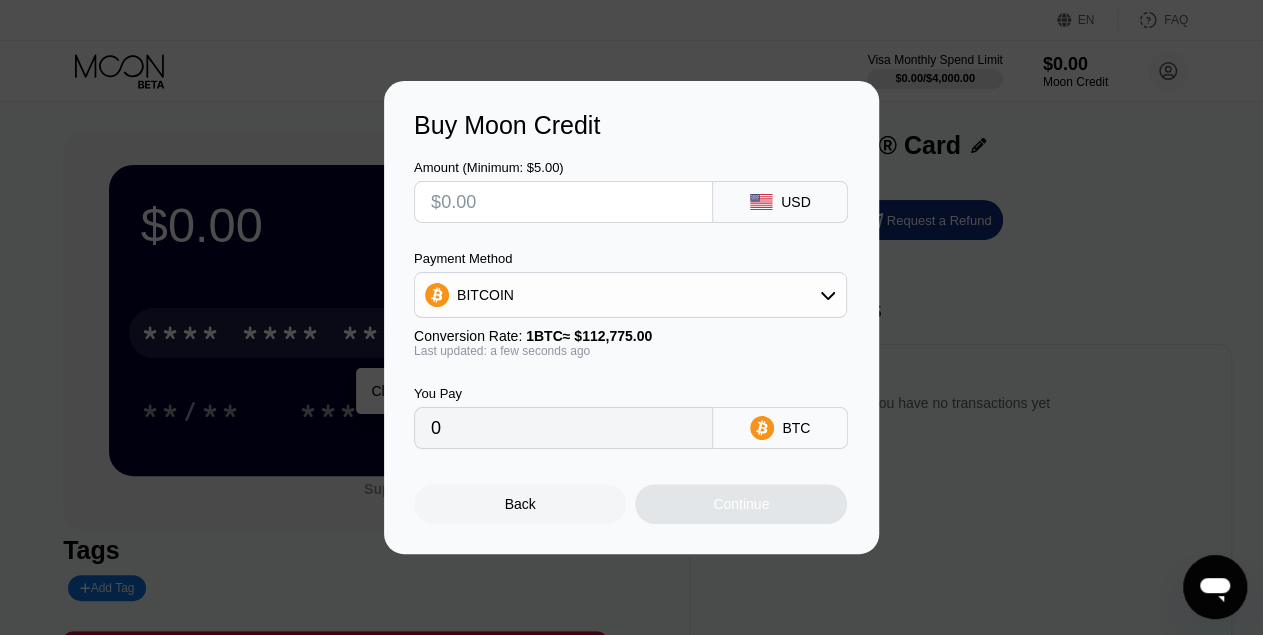 click on "BITCOIN" at bounding box center [630, 295] 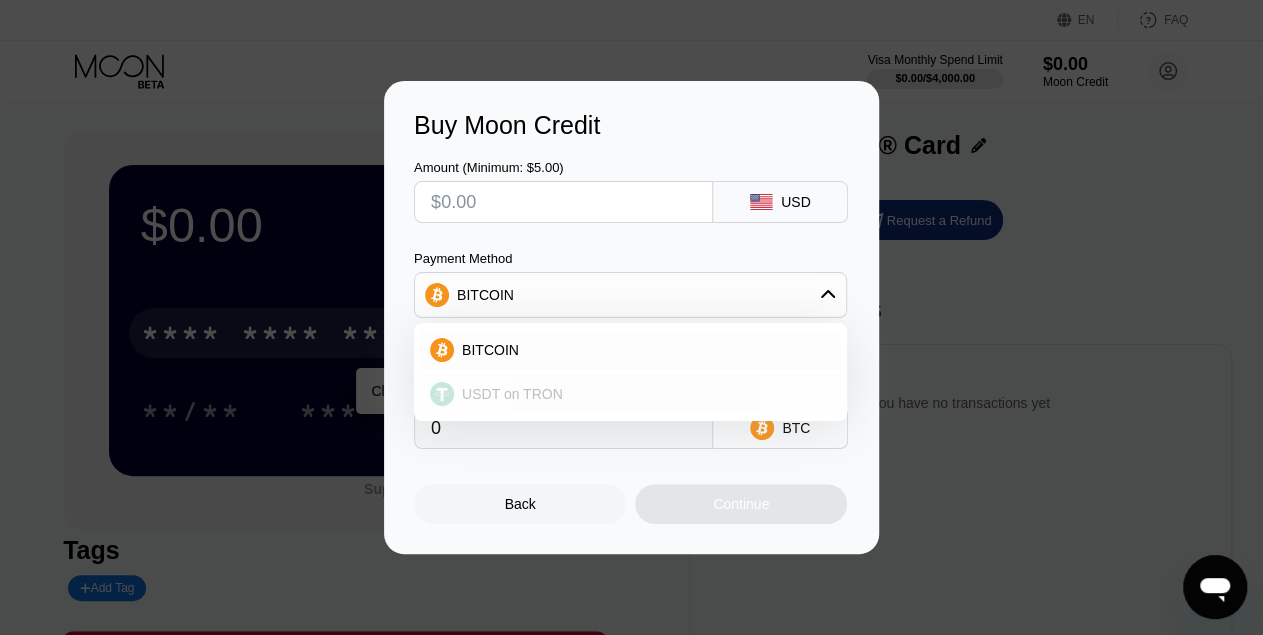 click on "USDT on TRON" at bounding box center [512, 394] 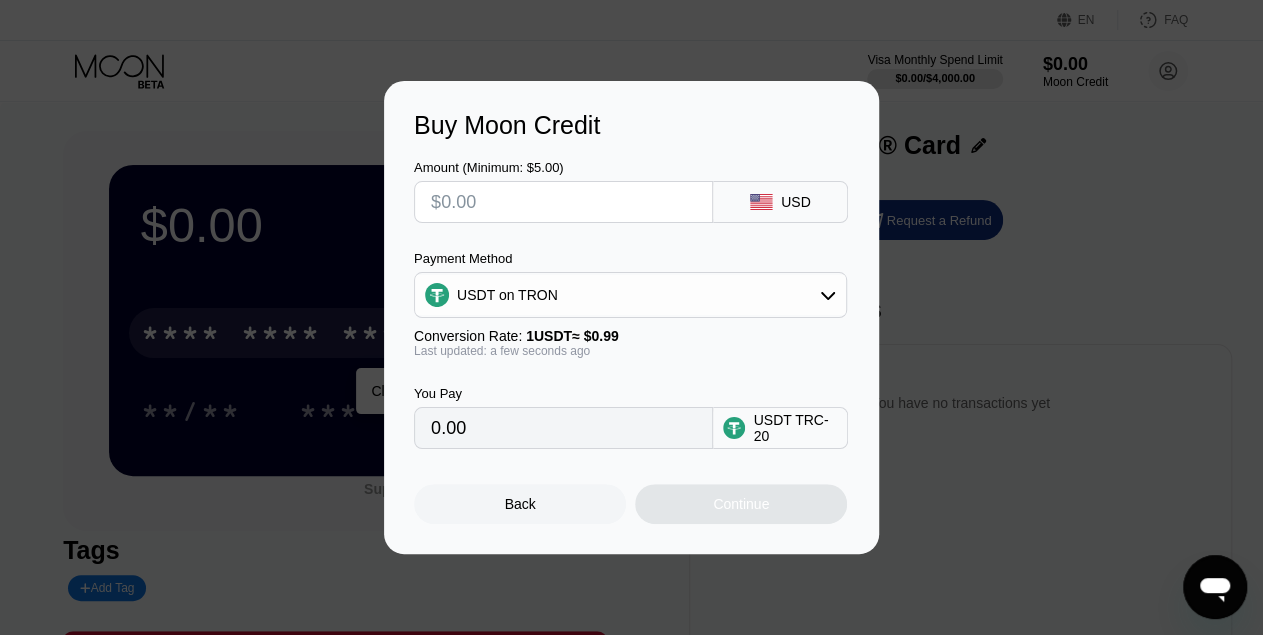 click on "0.00" at bounding box center [563, 428] 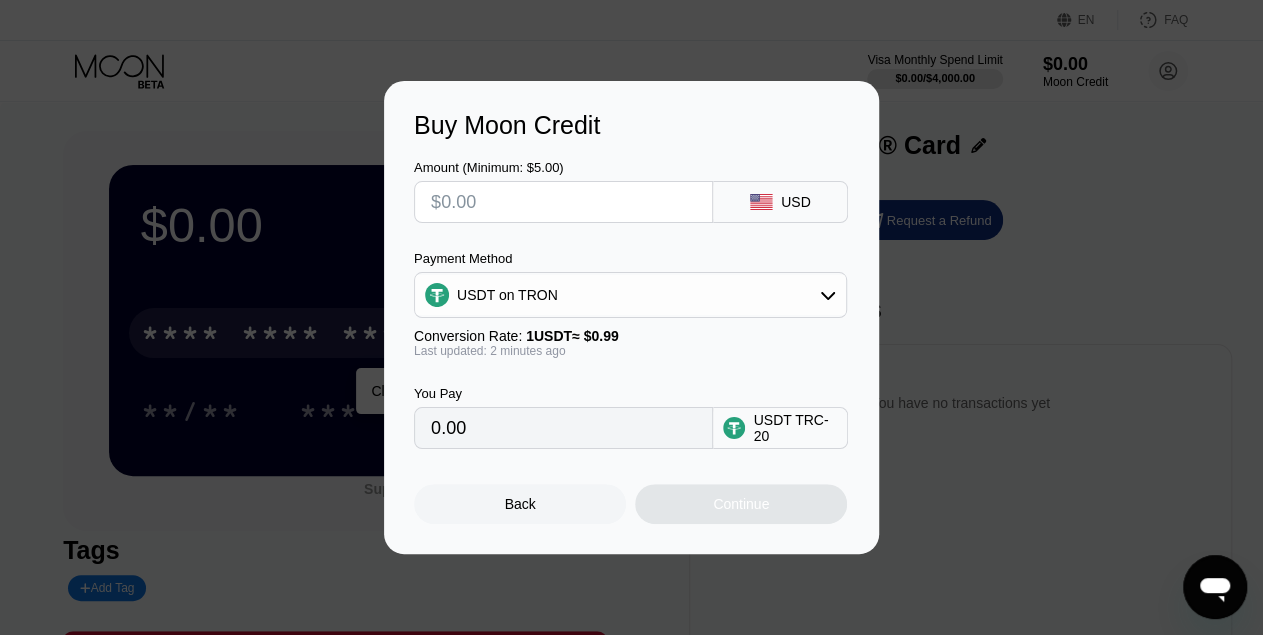 type on "$2" 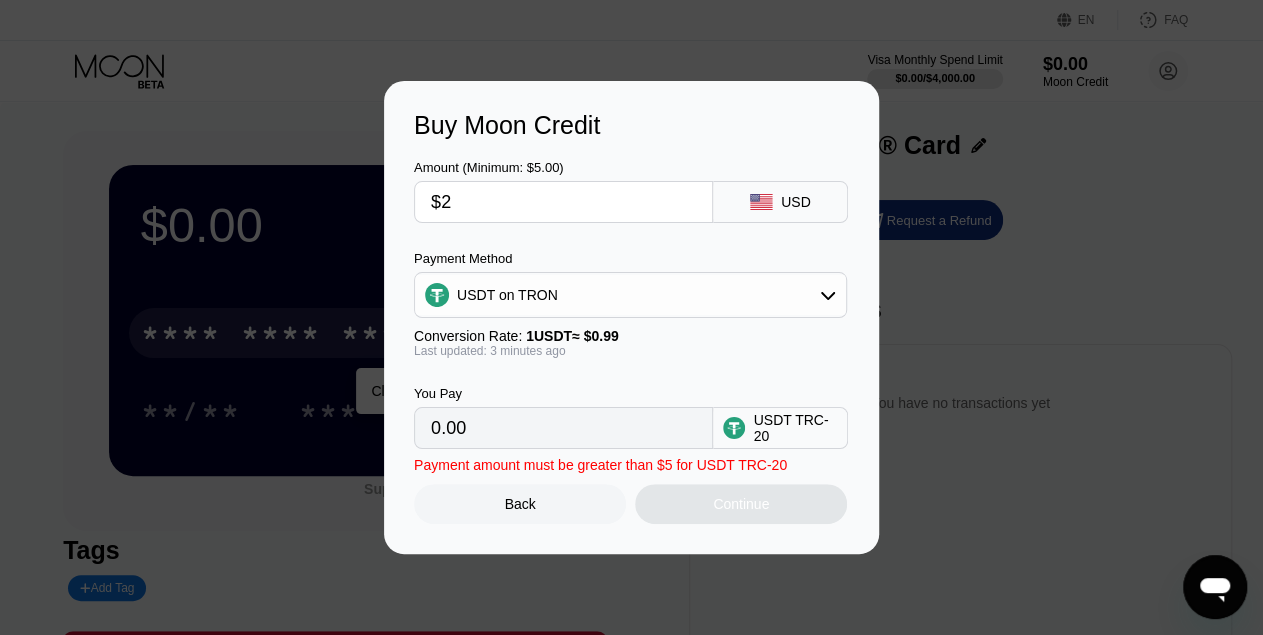 type on "2.02" 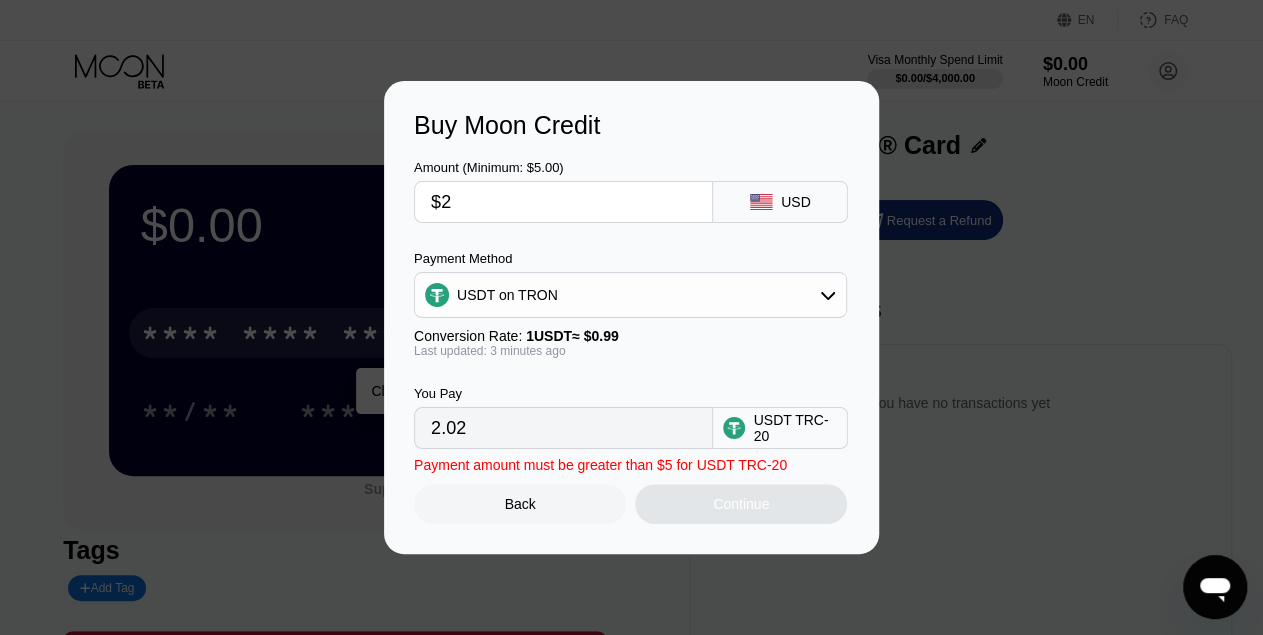 type on "$20" 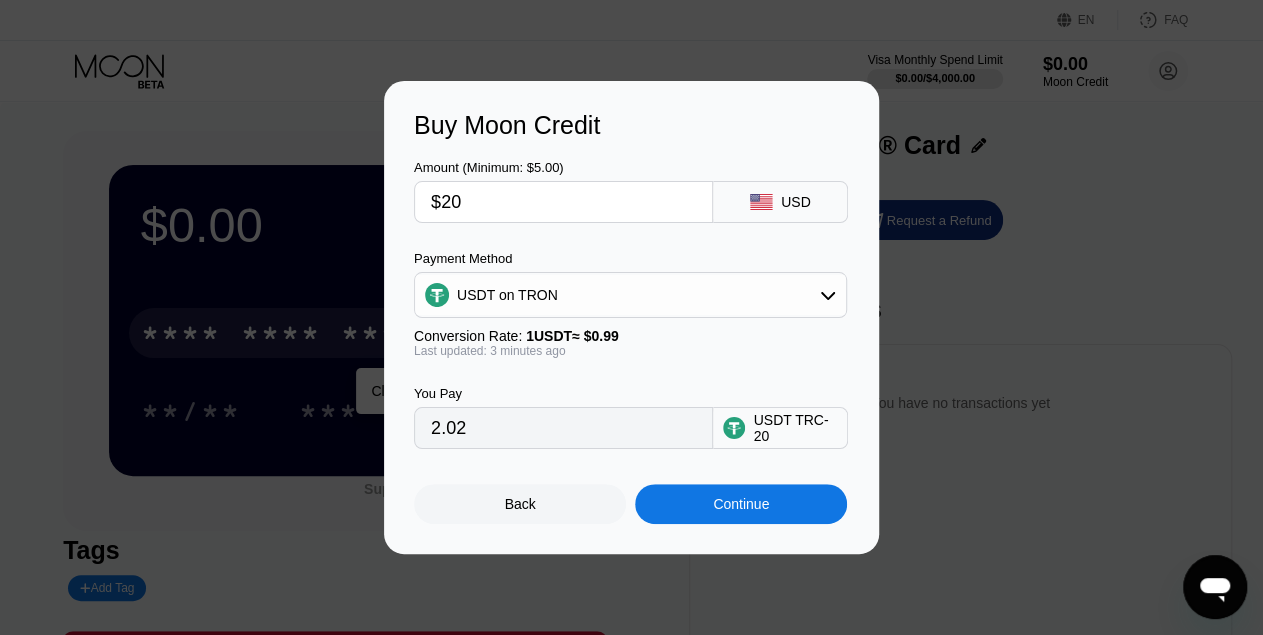 type on "20.20" 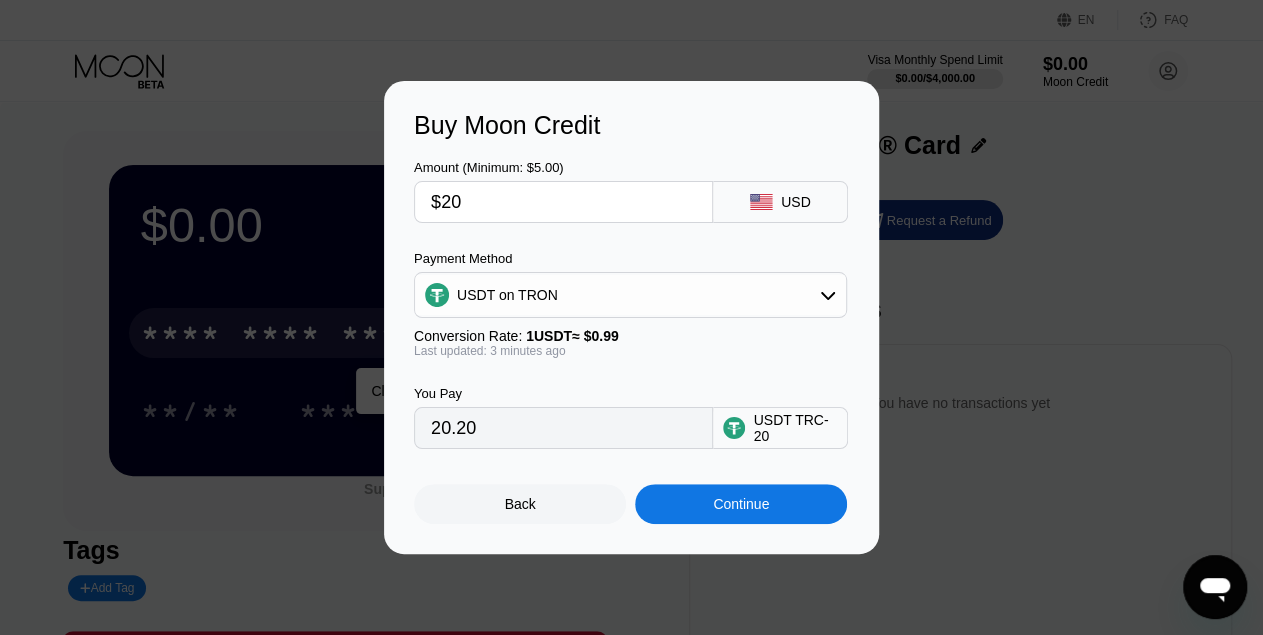 type on "$2" 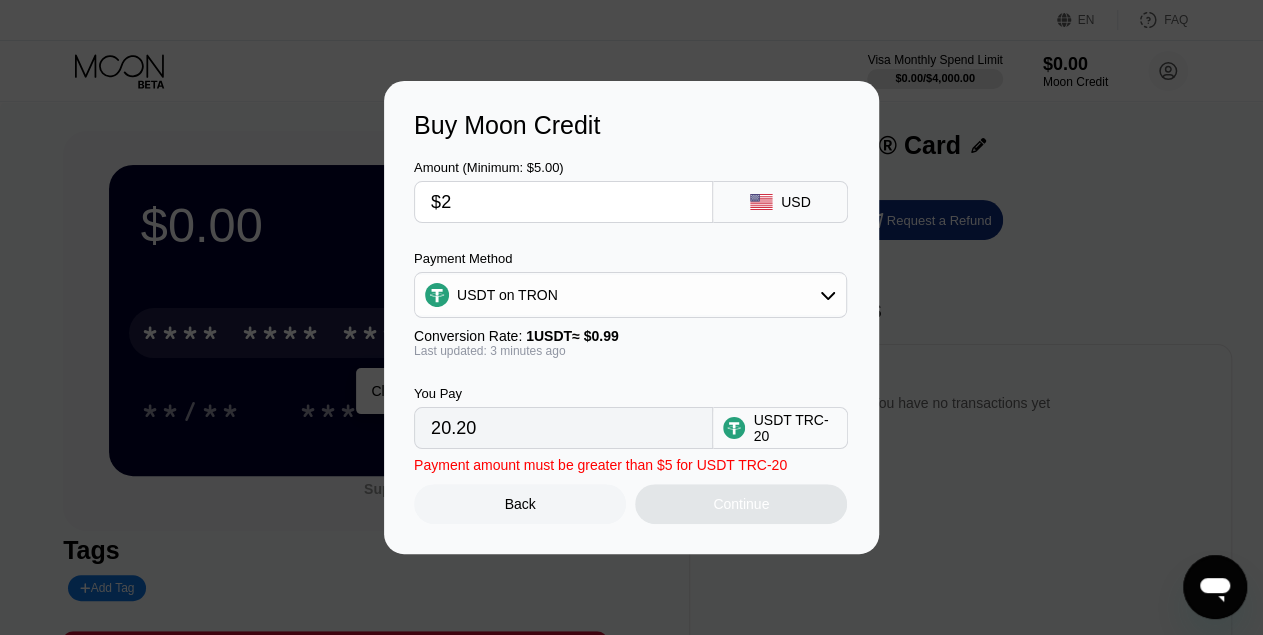 type on "2.02" 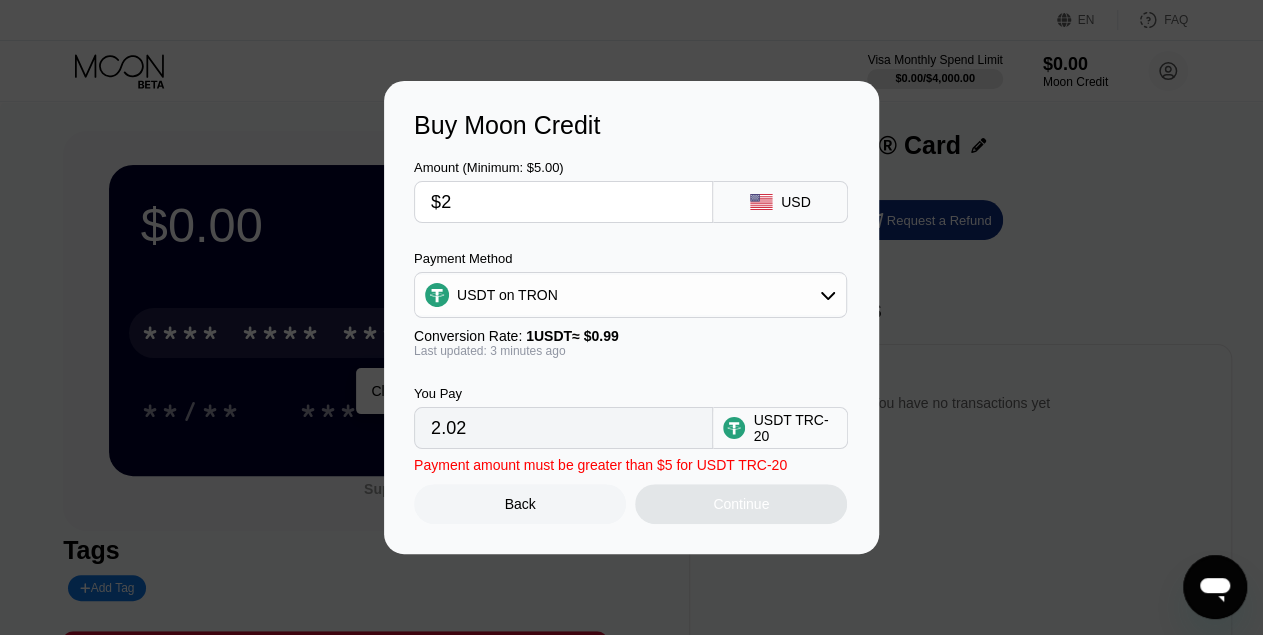type on "$22" 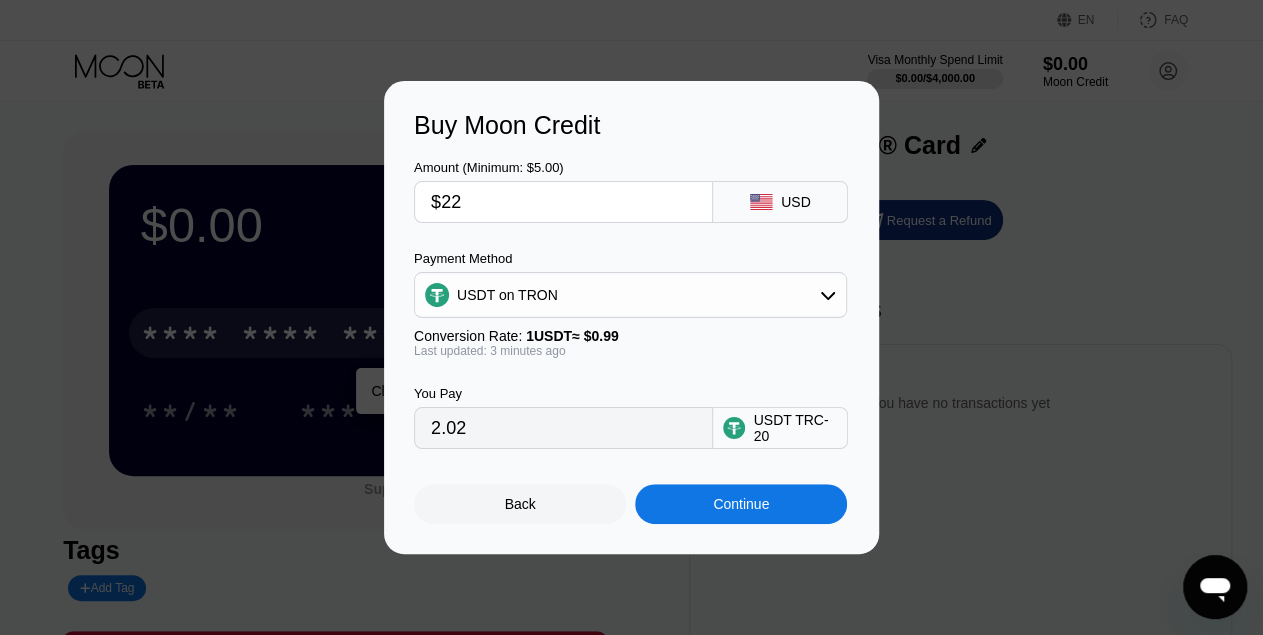 type on "22.22" 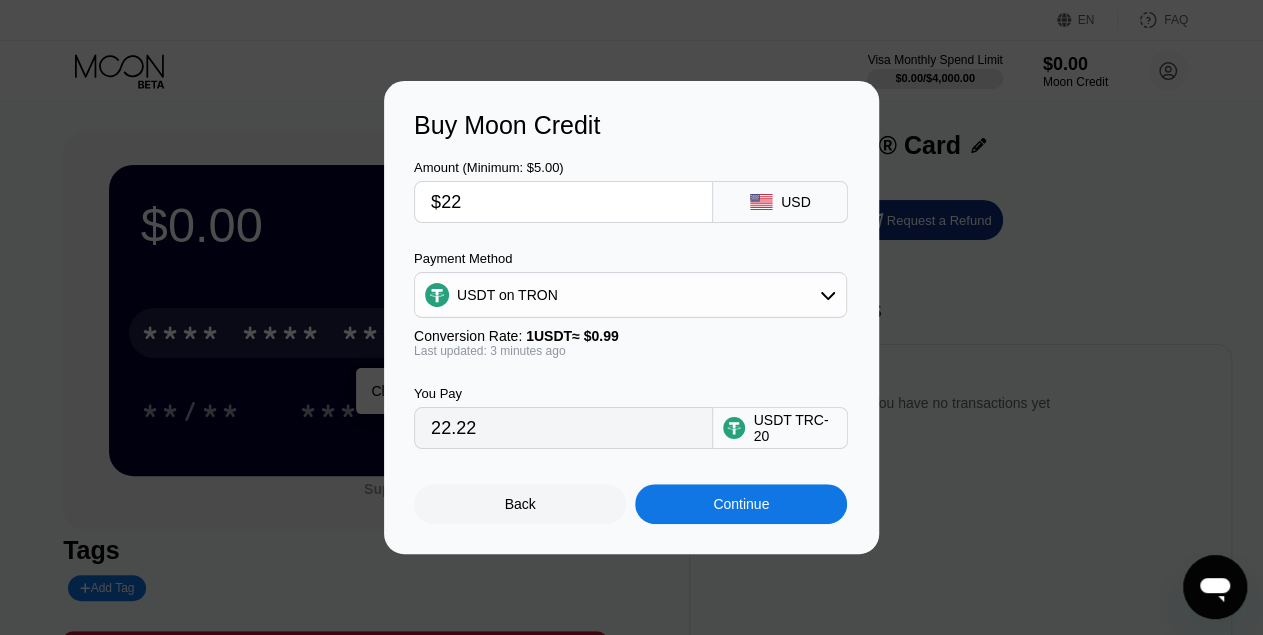 type on "$22" 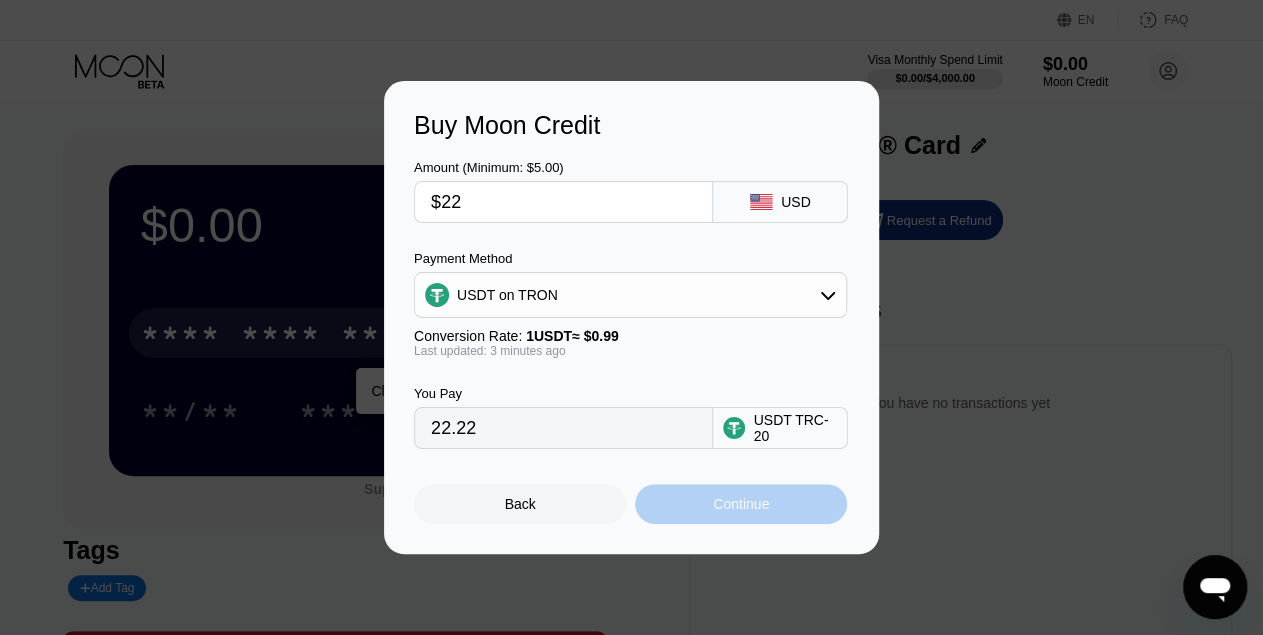 click on "Continue" at bounding box center [741, 504] 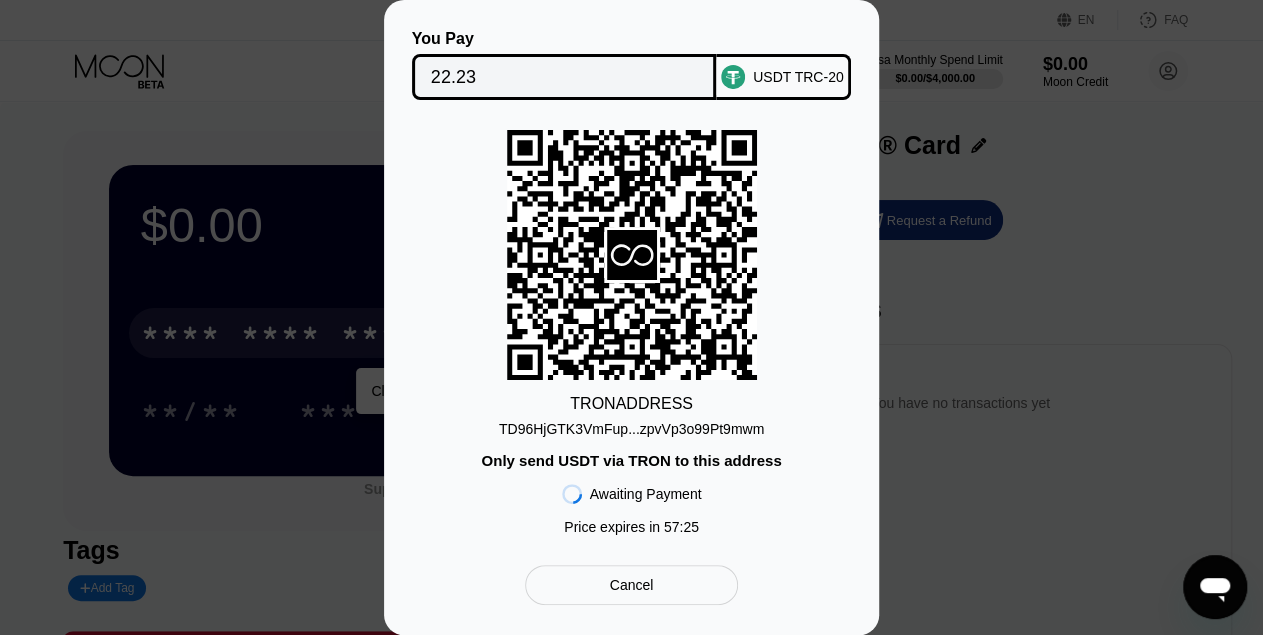 click on "Cancel" at bounding box center [631, 585] 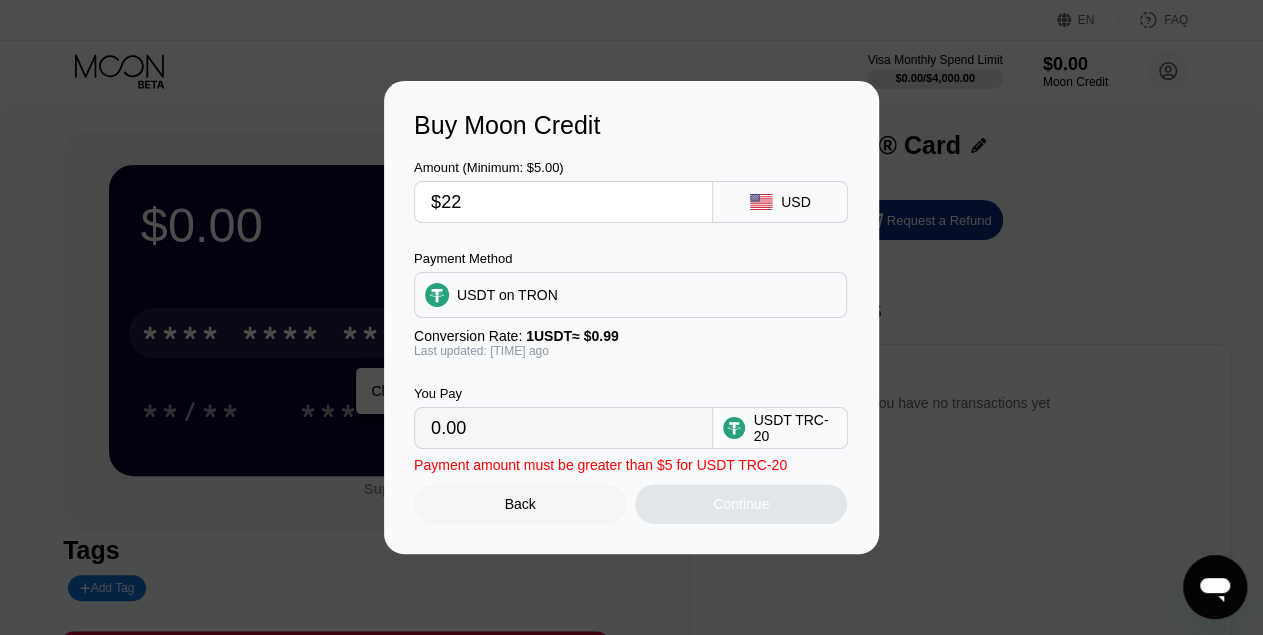 type on "22.22" 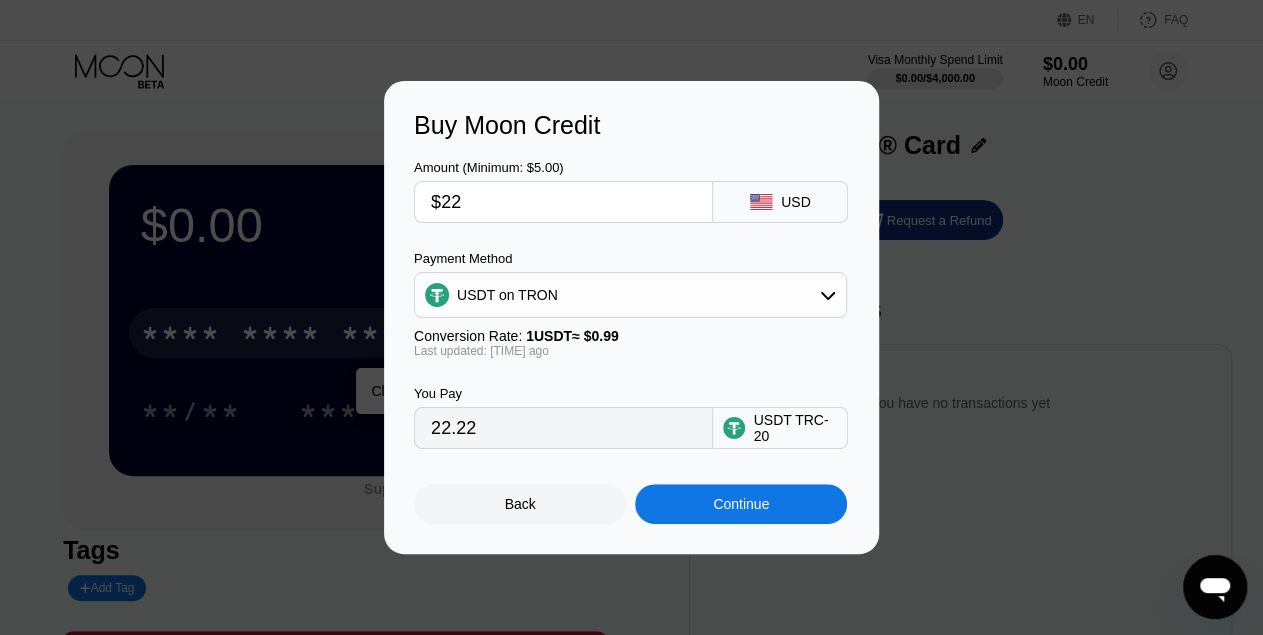 click on "$22" at bounding box center [563, 202] 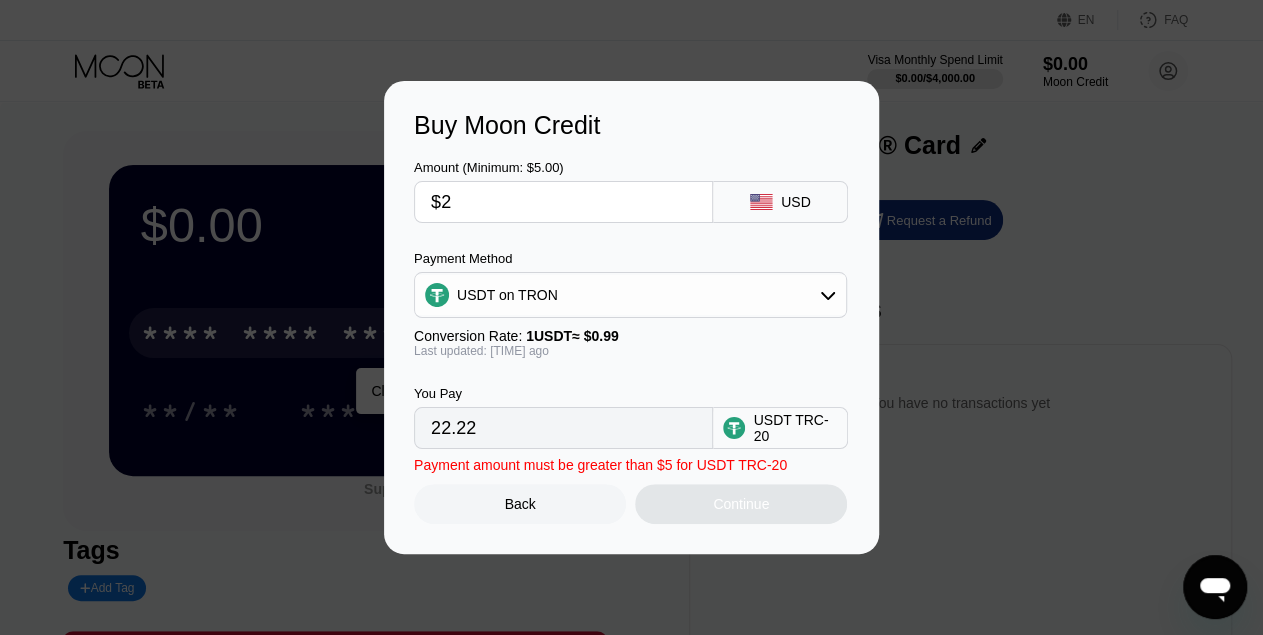 type on "2.02" 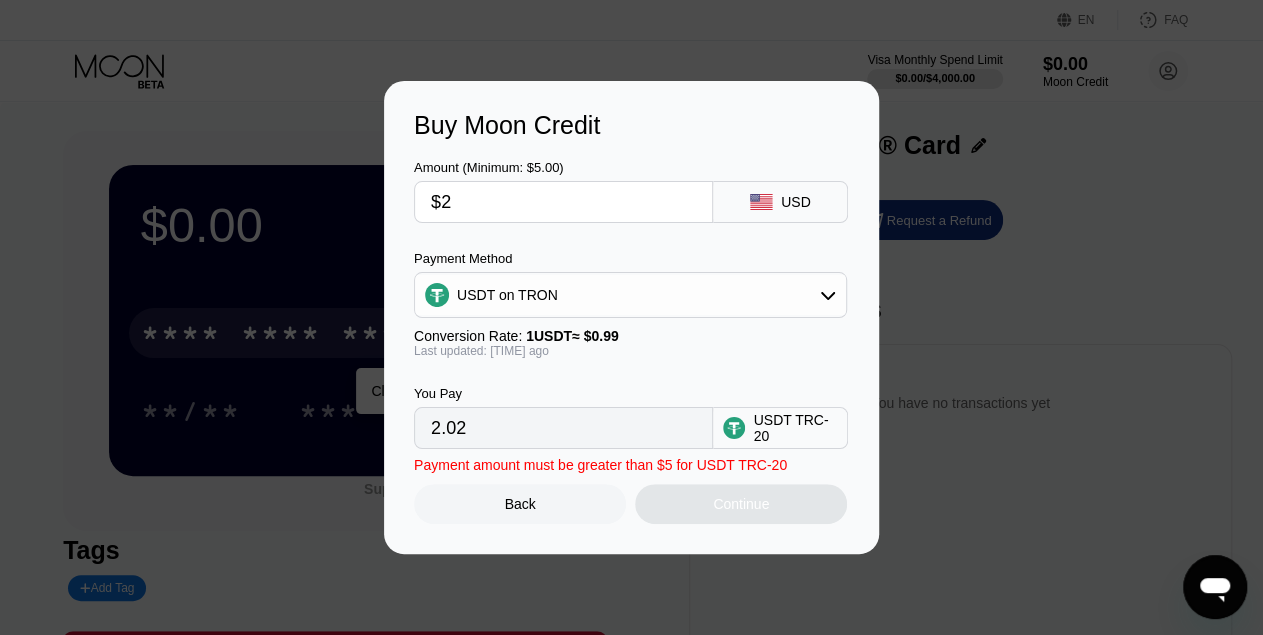 type on "$20" 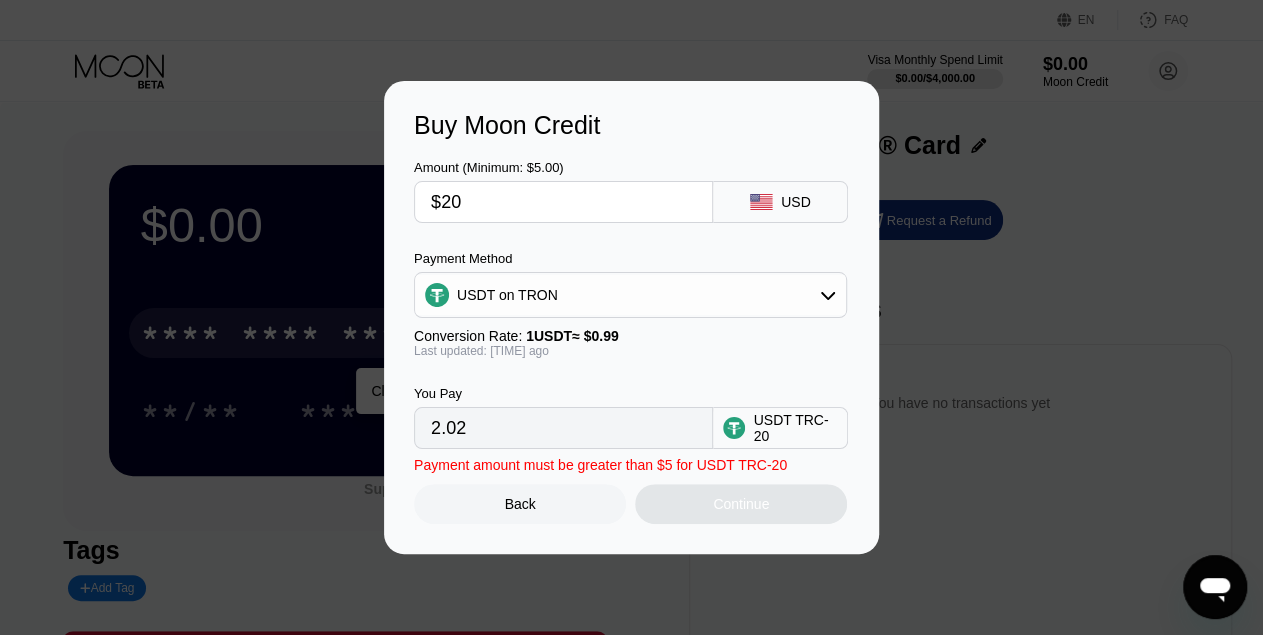 type on "20.20" 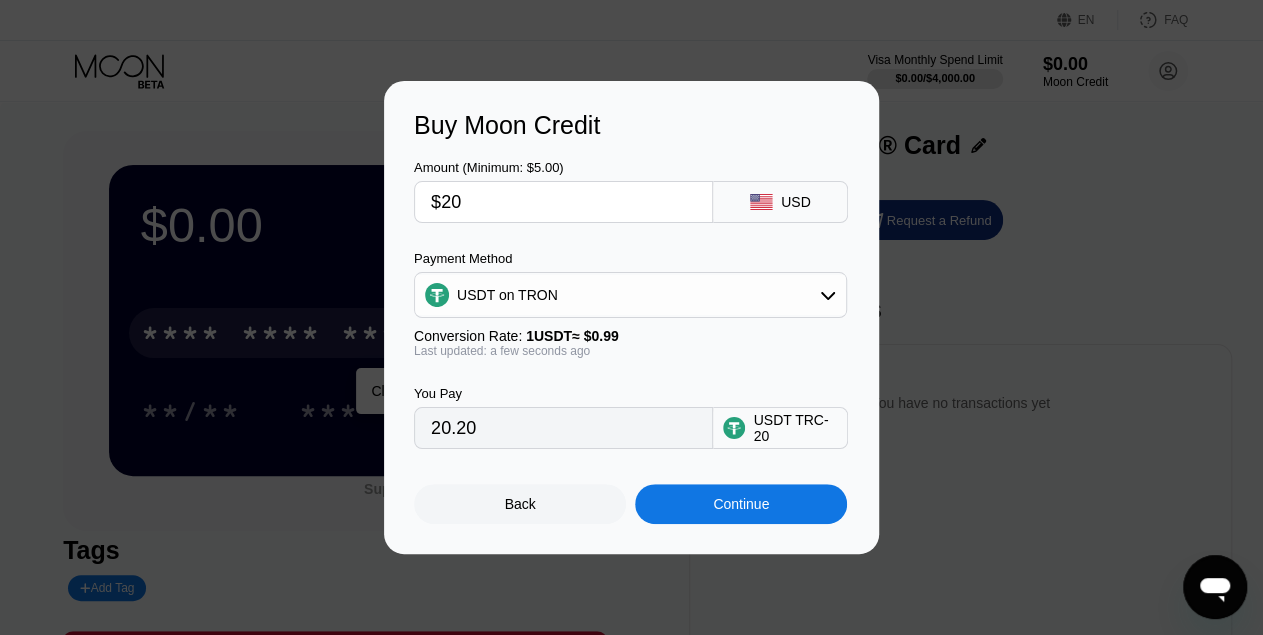 type on "$20" 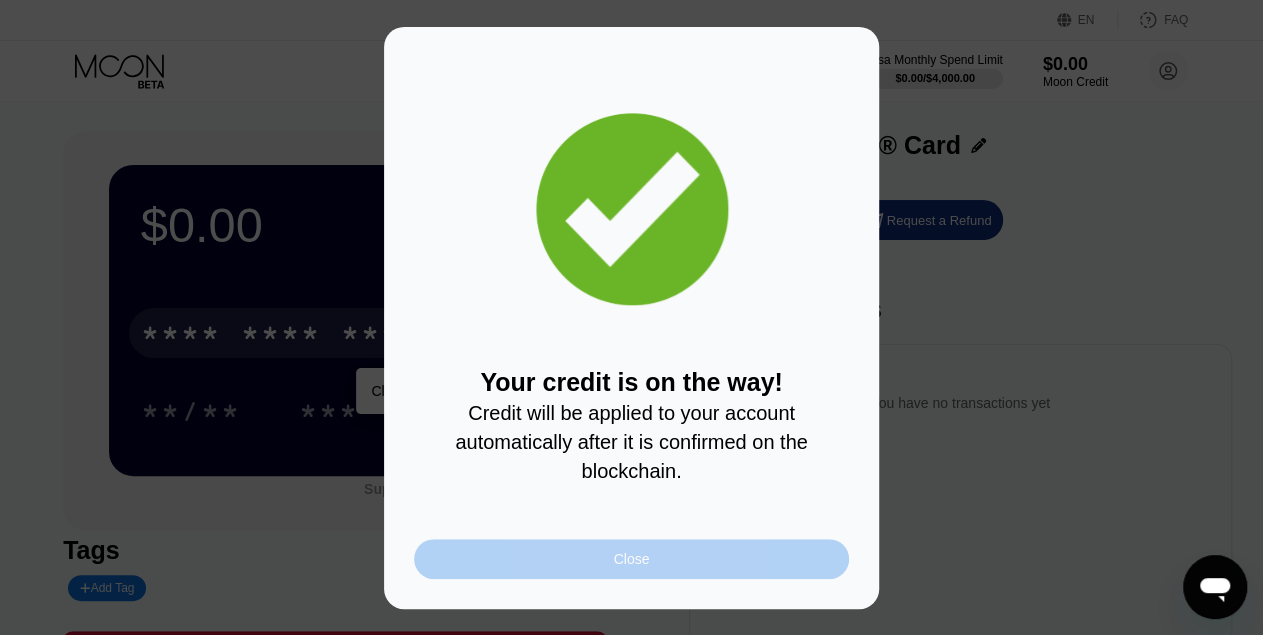 click on "Close" at bounding box center (632, 559) 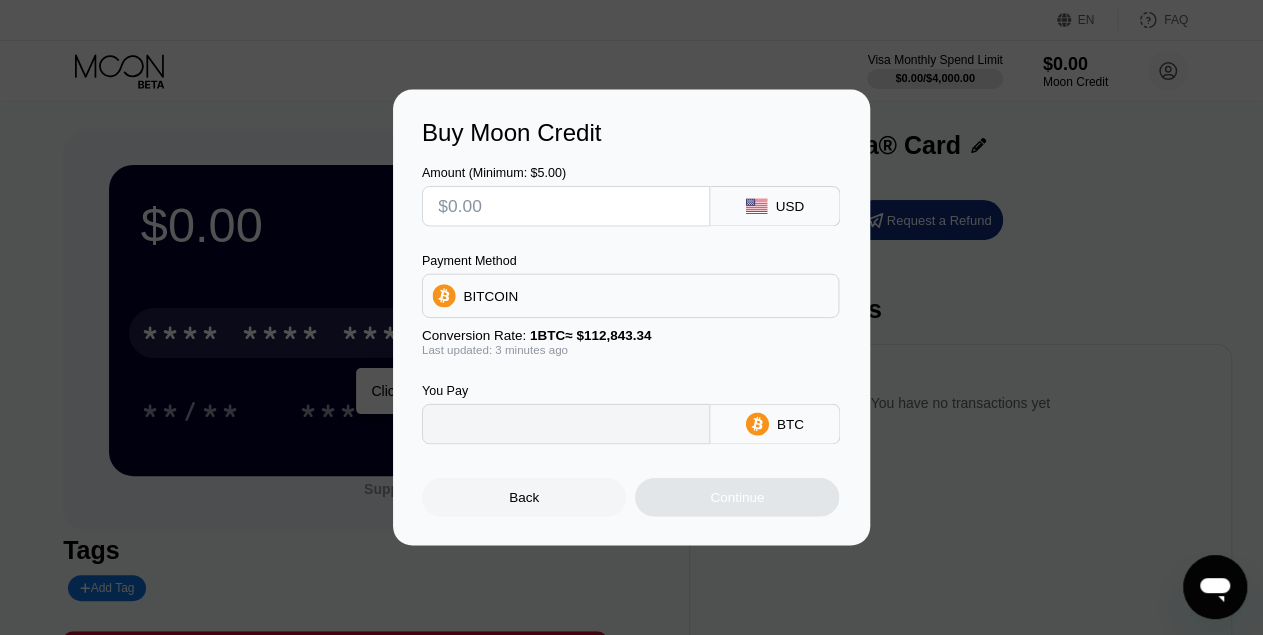 type on "0" 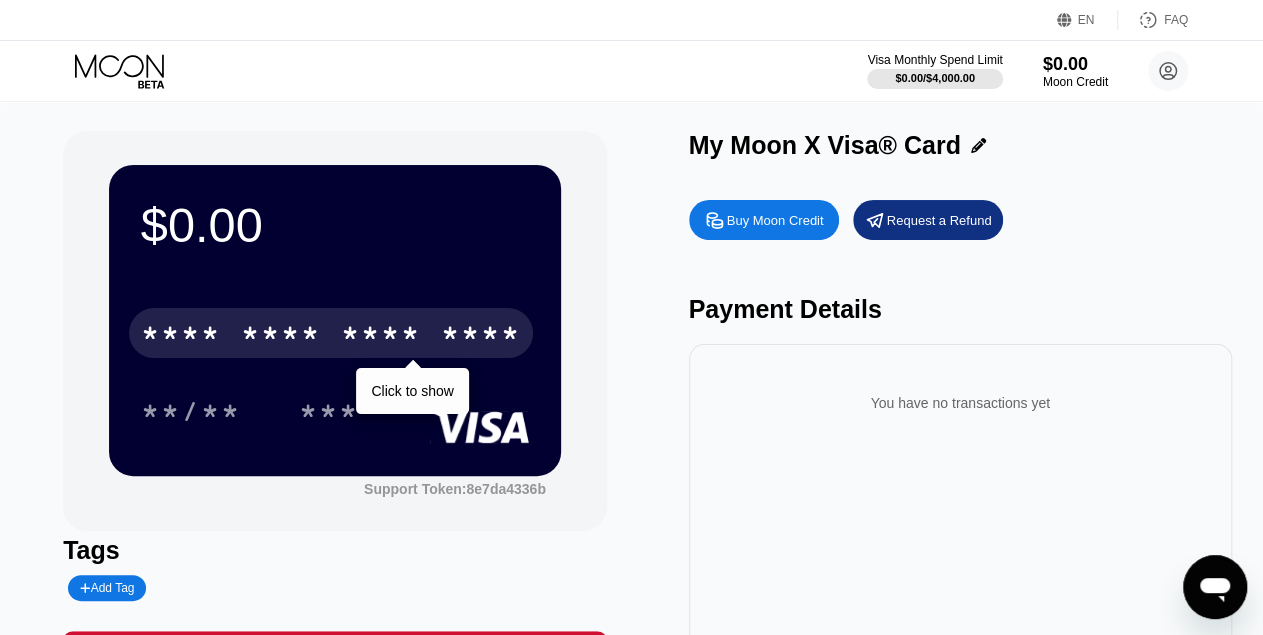 click on "* * * * * * * * * * * * ****" at bounding box center (331, 333) 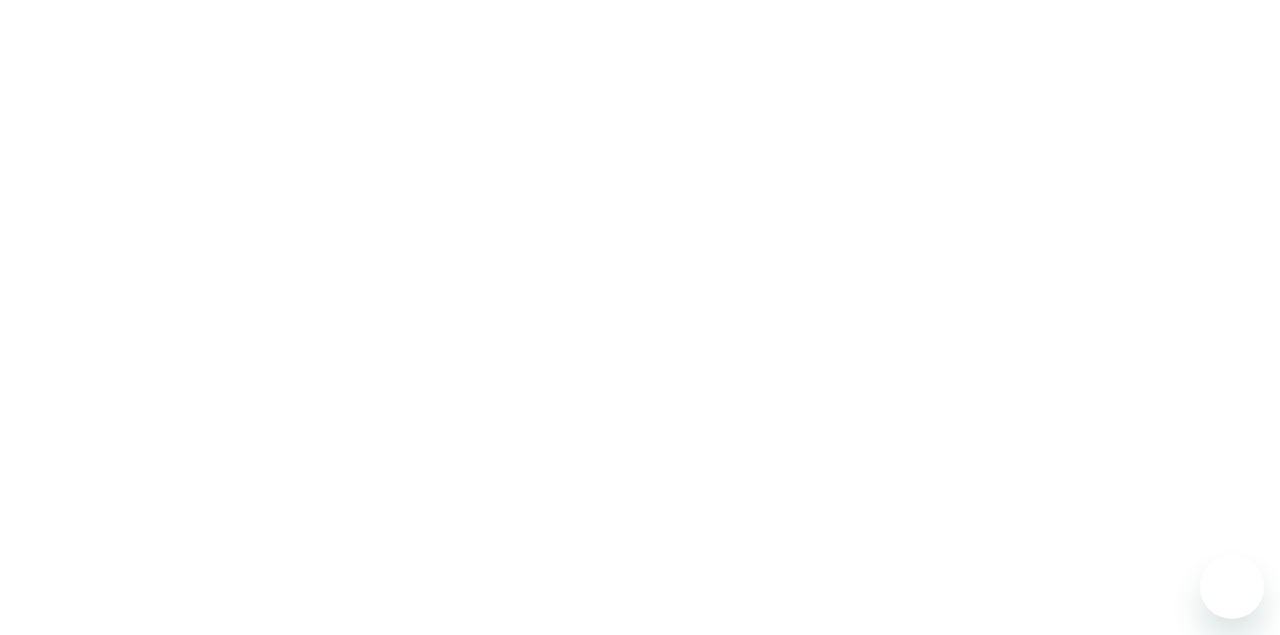scroll, scrollTop: 0, scrollLeft: 0, axis: both 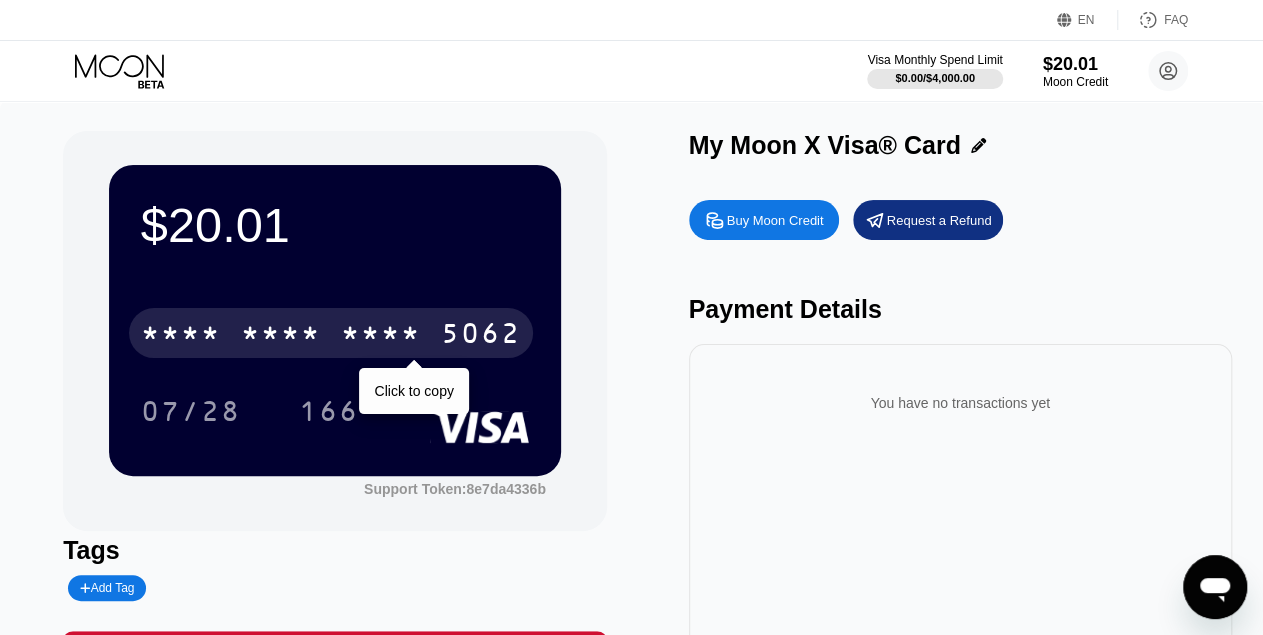 click on "* * * *" at bounding box center (381, 336) 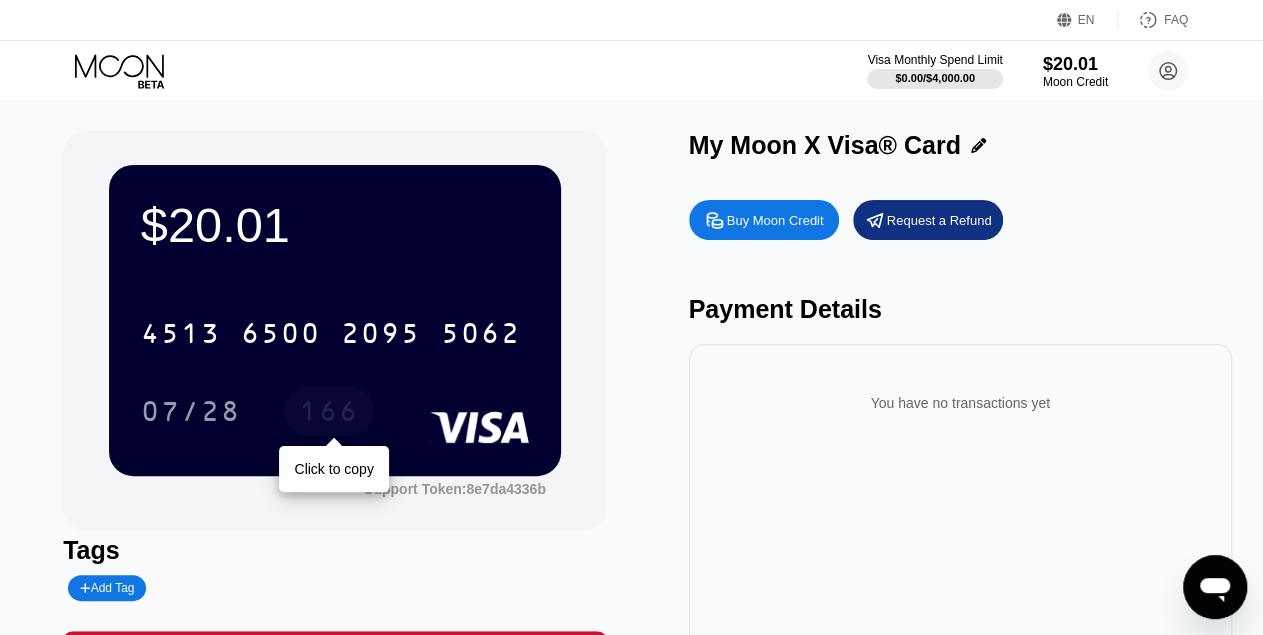 click on "166" at bounding box center [329, 414] 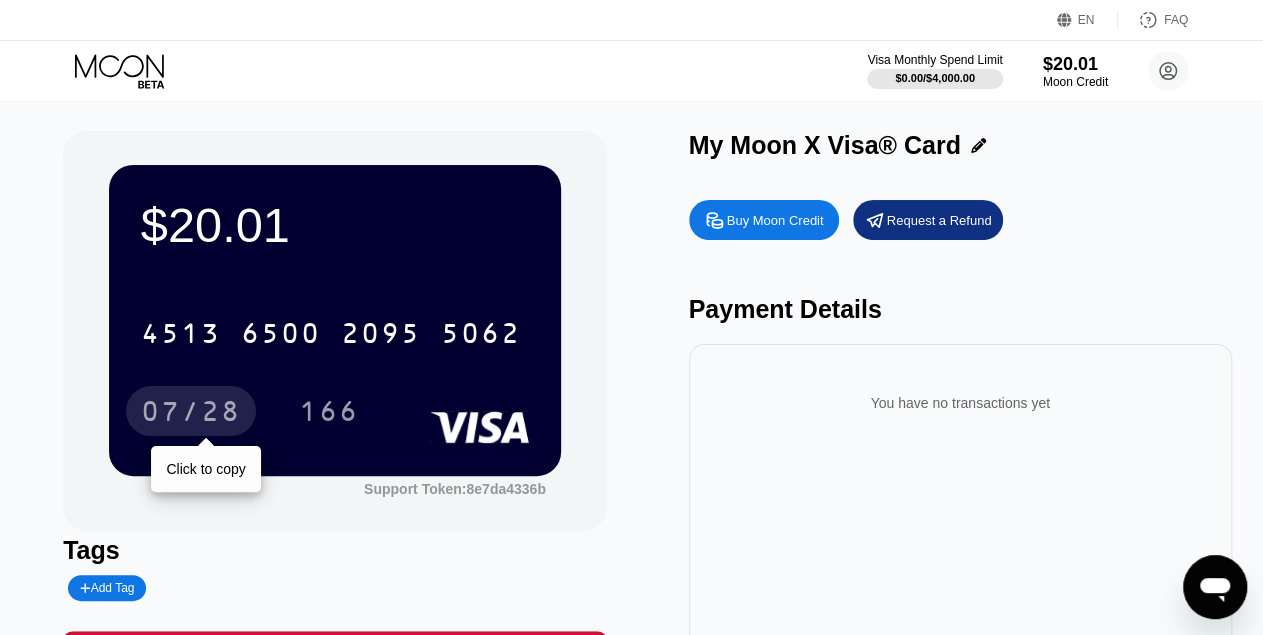 click on "[MM]/[DD]" at bounding box center (191, 414) 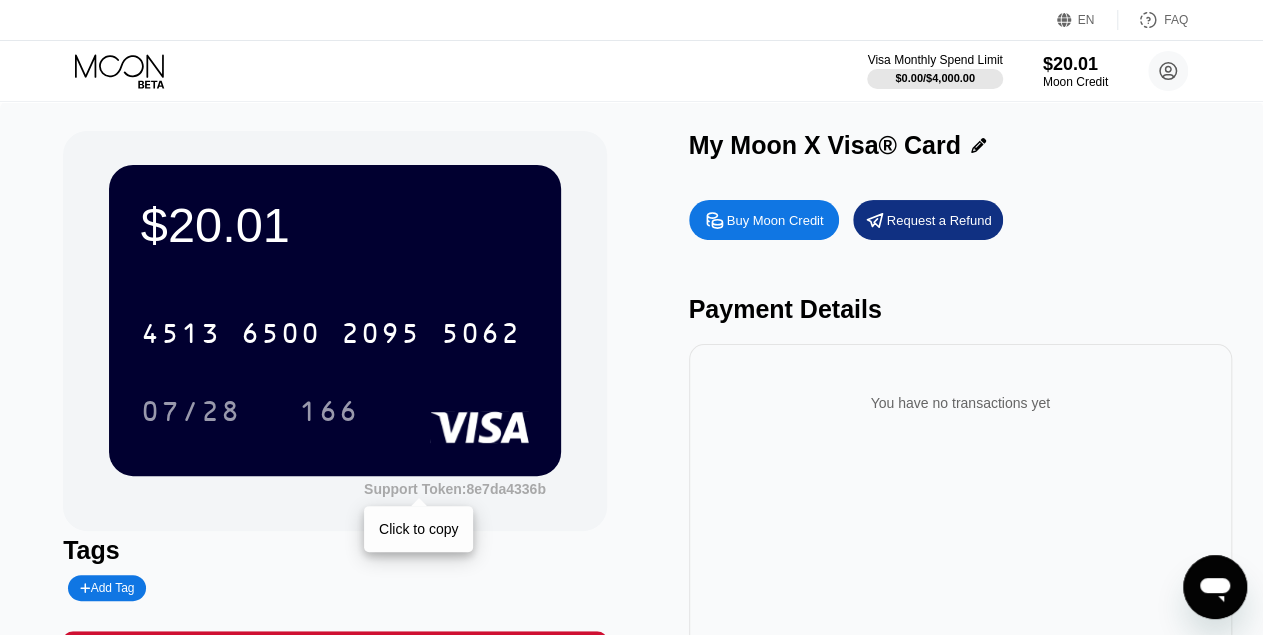 click on "Support Token:  8e7da4336b" at bounding box center (455, 489) 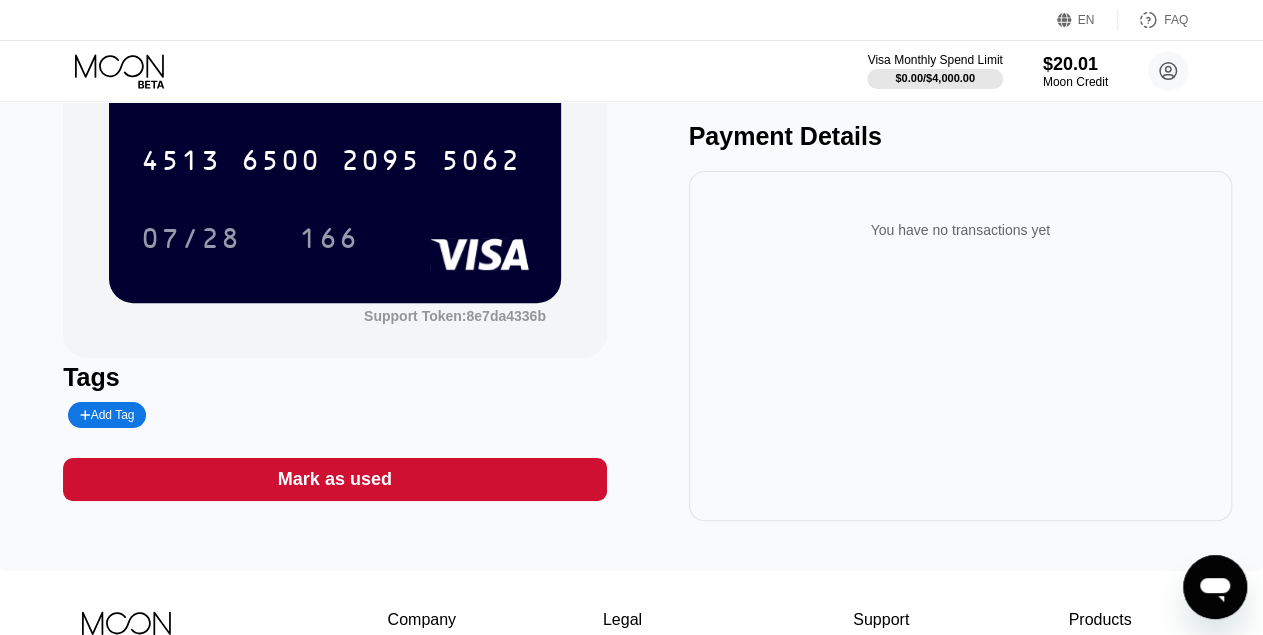 scroll, scrollTop: 0, scrollLeft: 0, axis: both 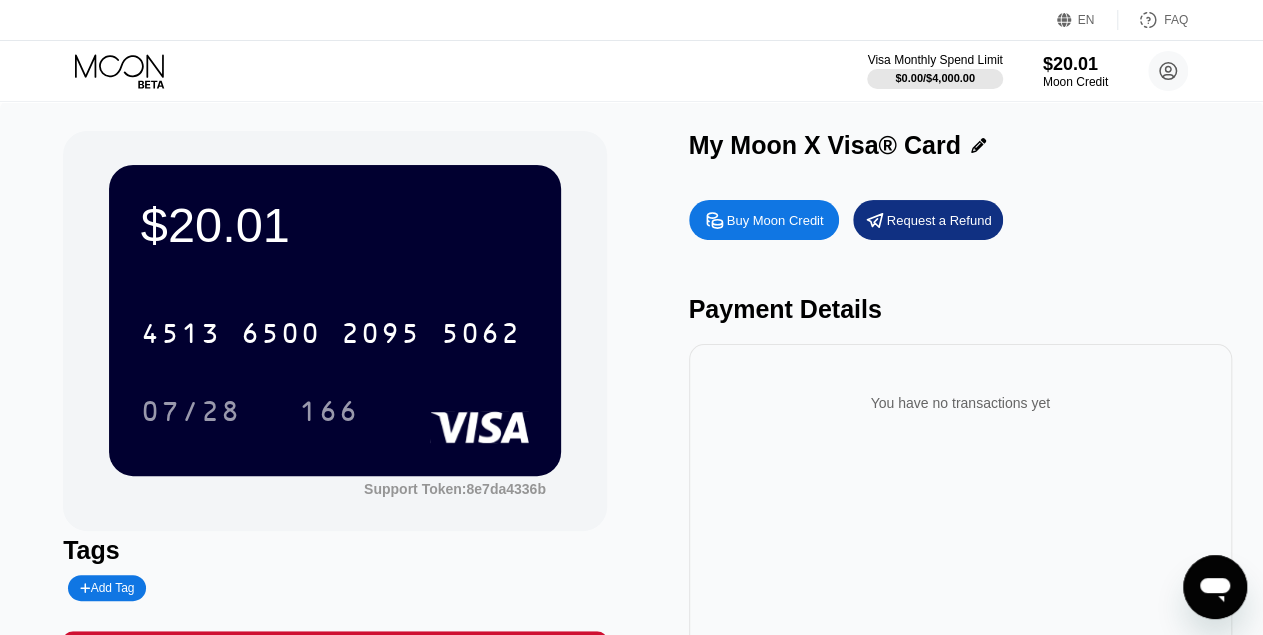 click 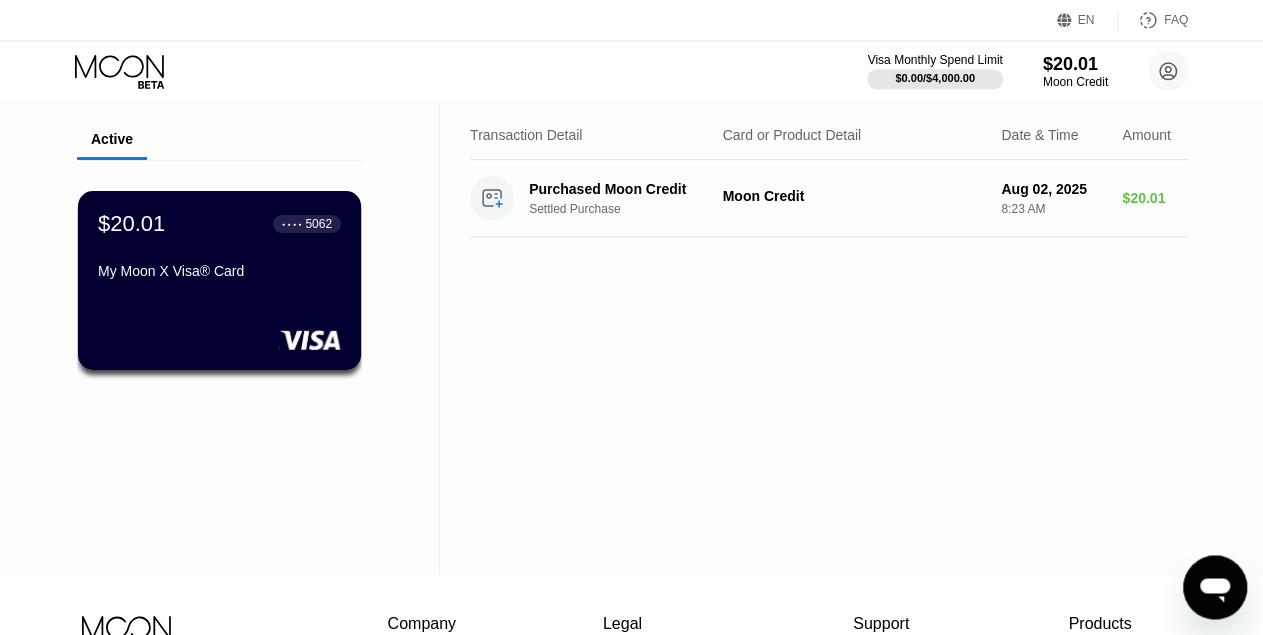 scroll, scrollTop: 0, scrollLeft: 0, axis: both 